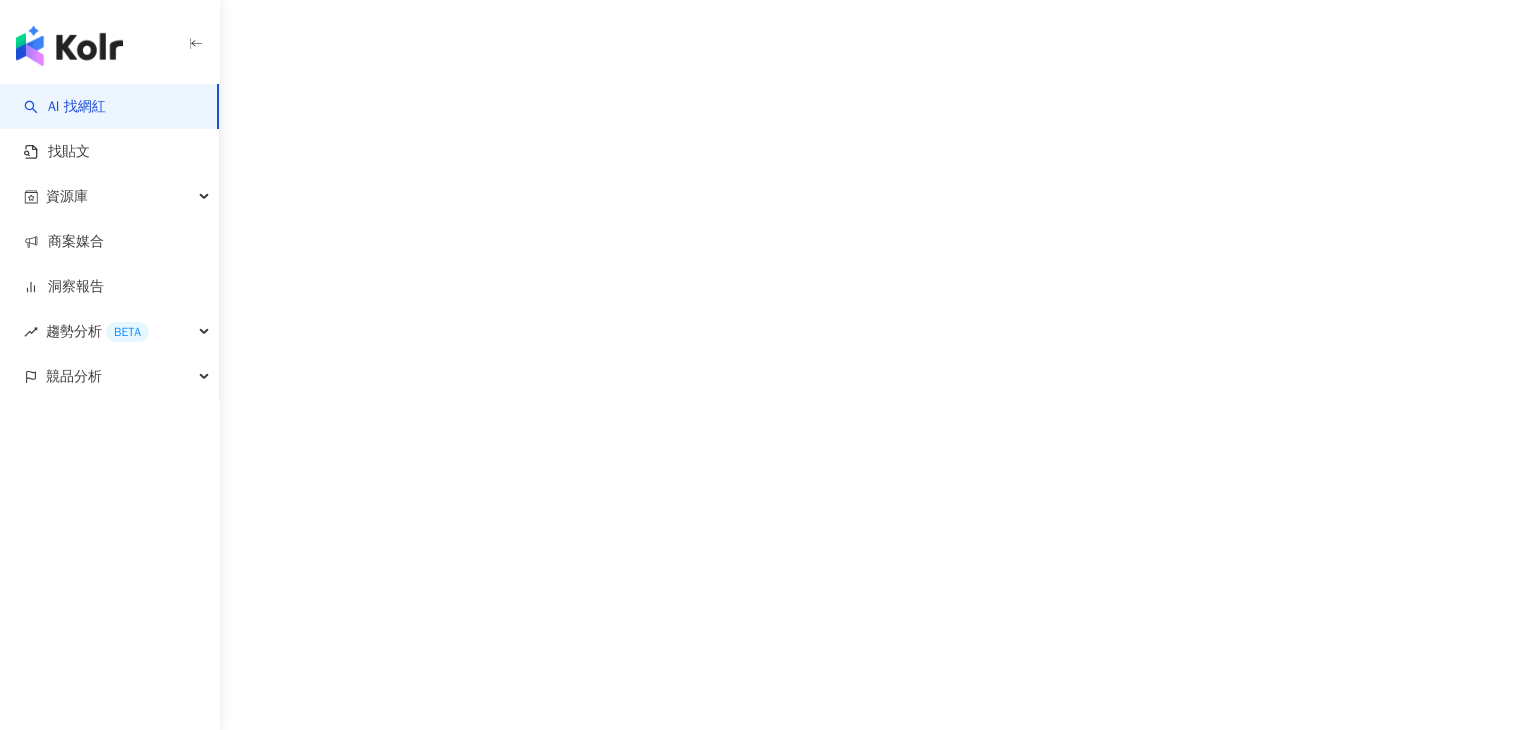 scroll, scrollTop: 0, scrollLeft: 0, axis: both 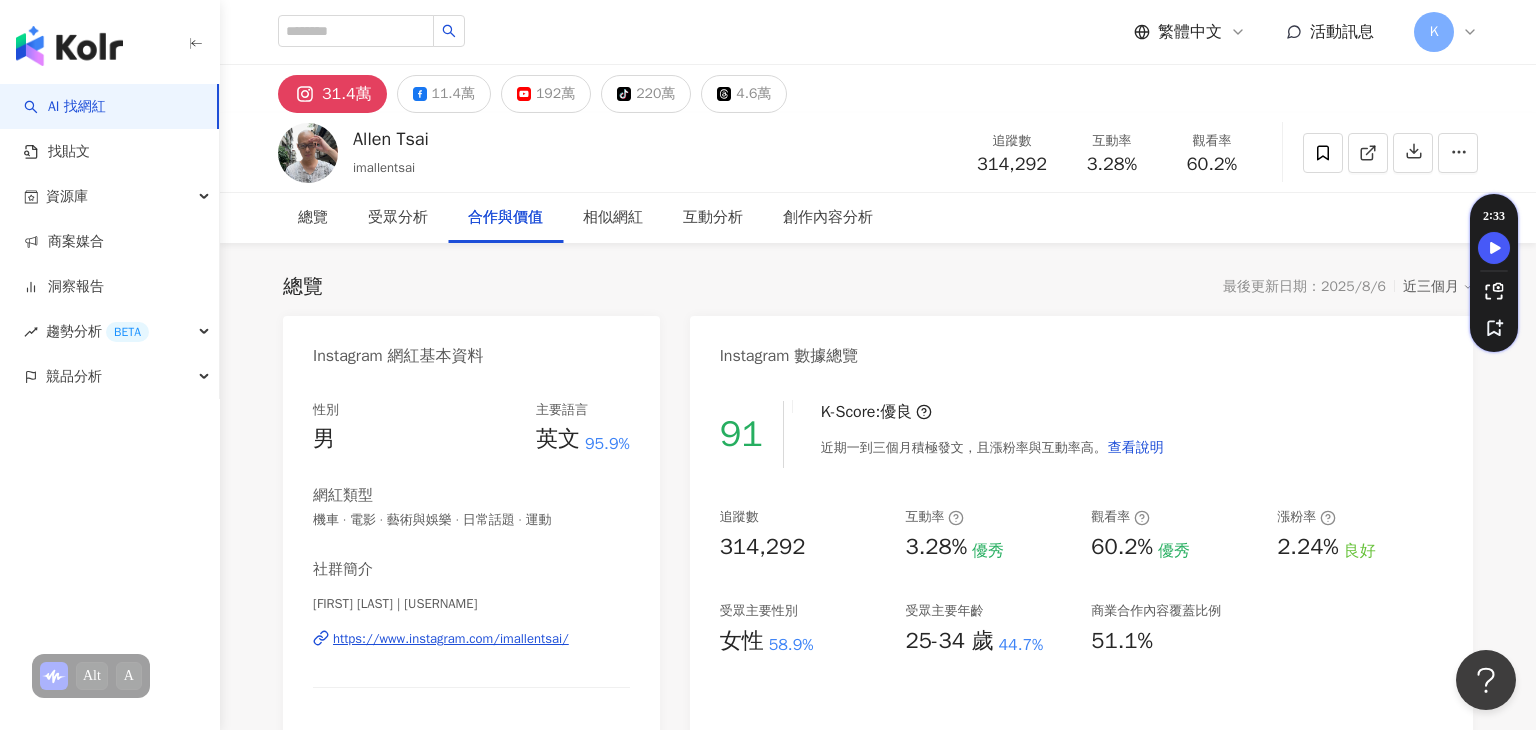 click on "31.4萬" at bounding box center [332, 94] 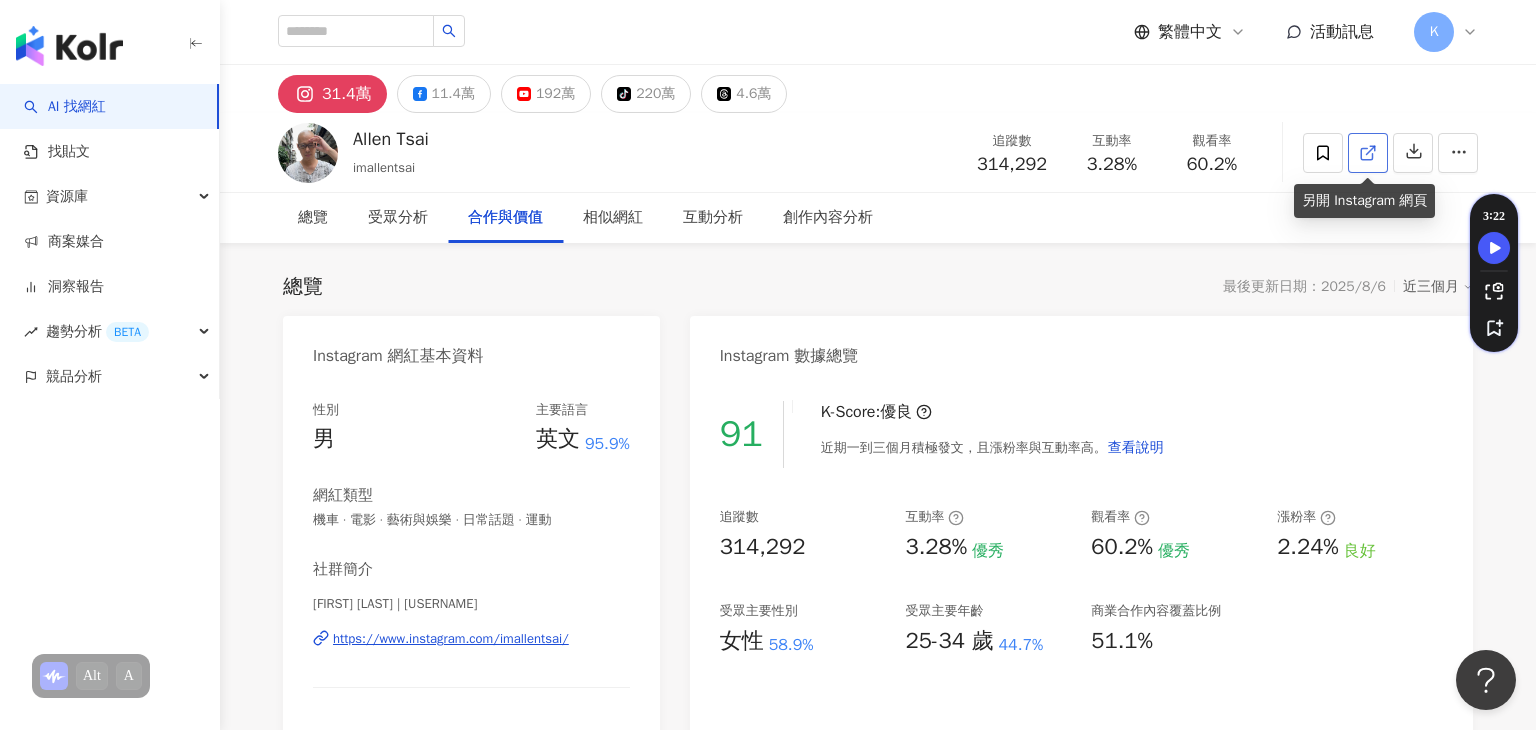 click 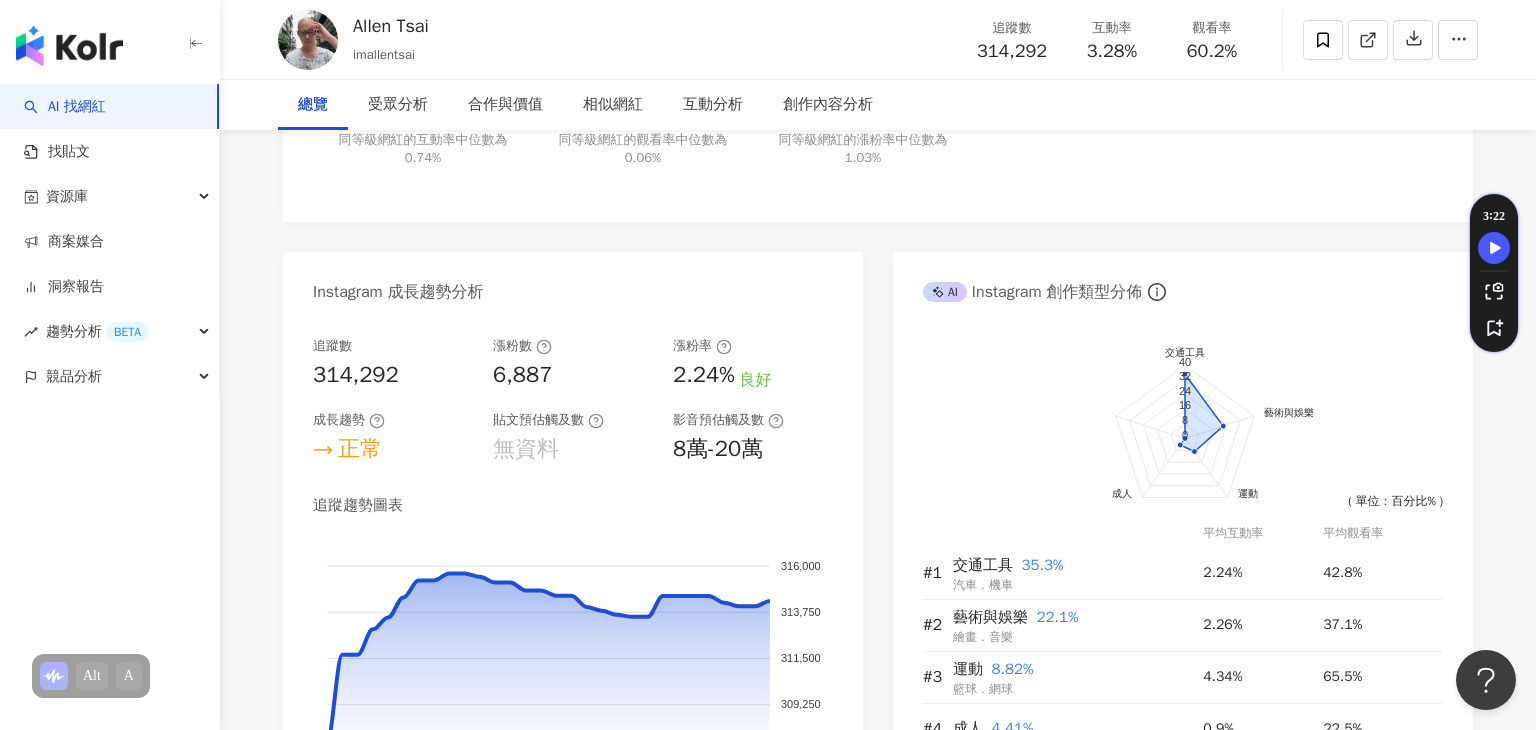 scroll, scrollTop: 0, scrollLeft: 0, axis: both 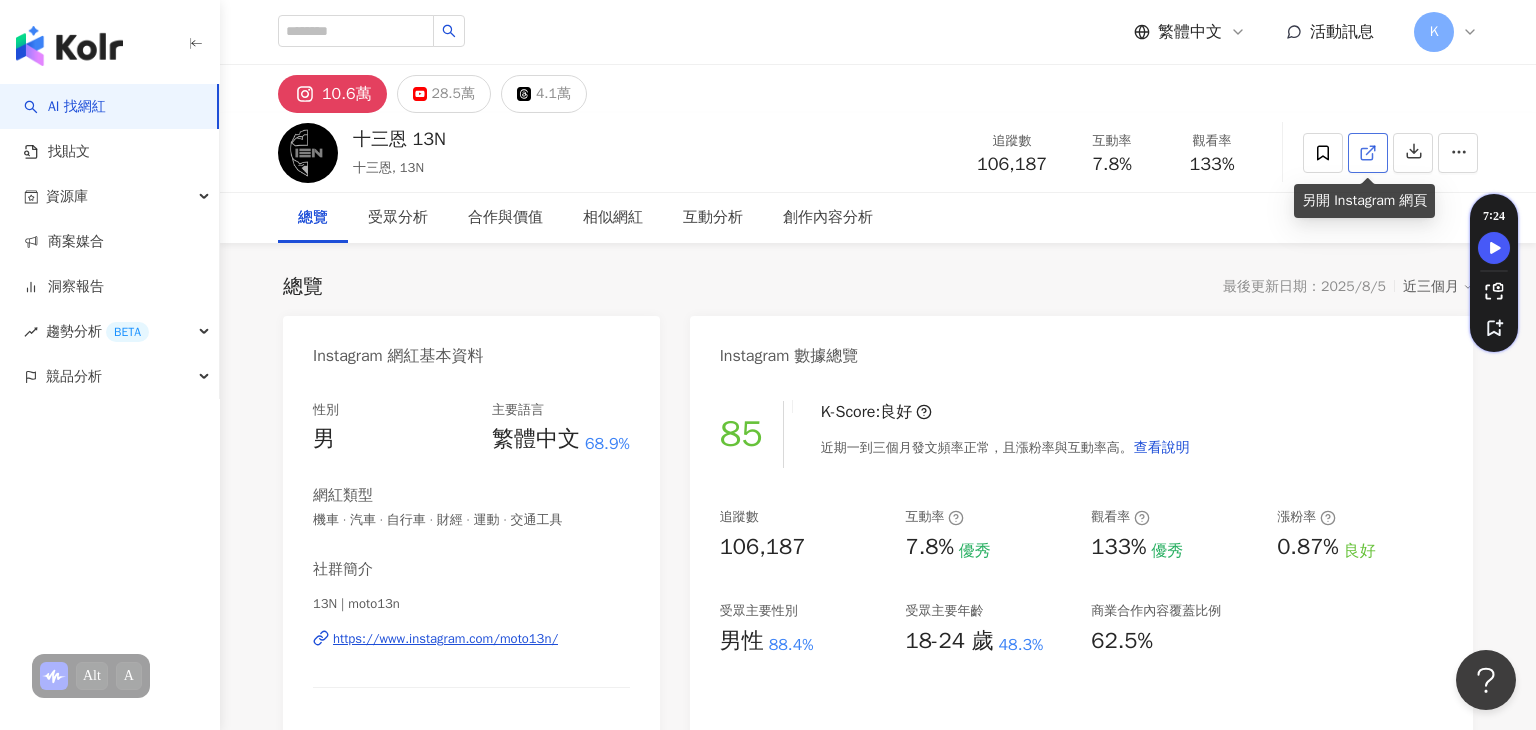 click at bounding box center (1368, 153) 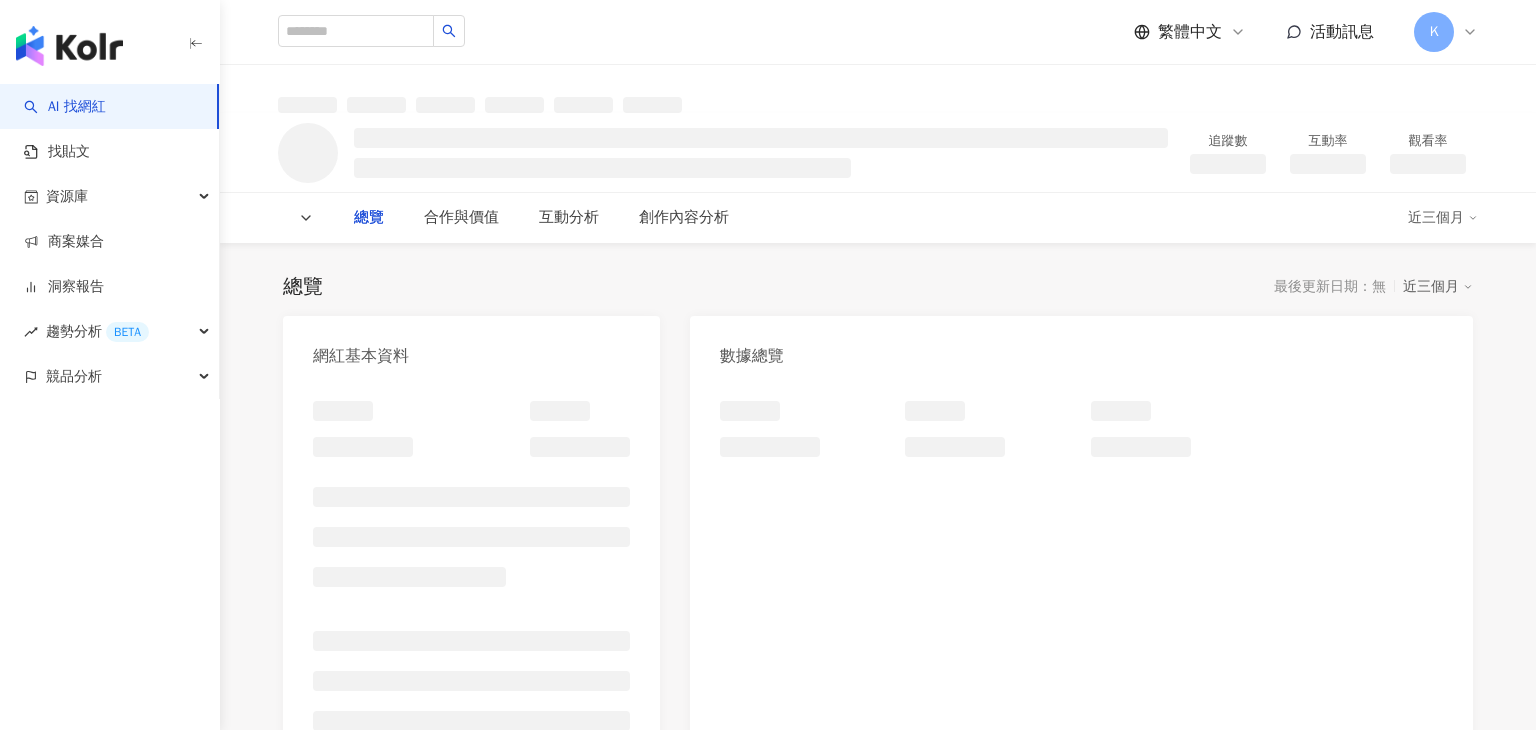 scroll, scrollTop: 0, scrollLeft: 0, axis: both 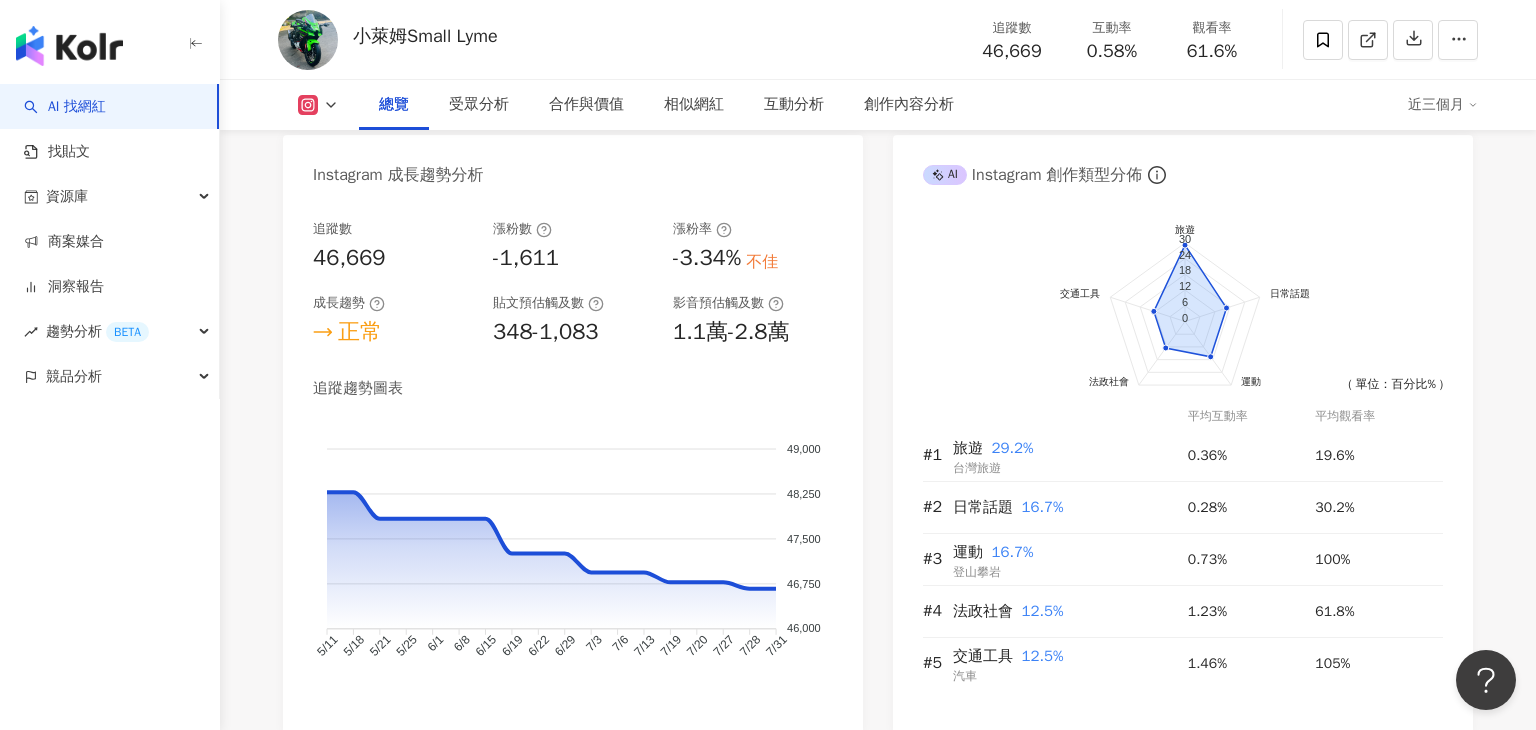 click 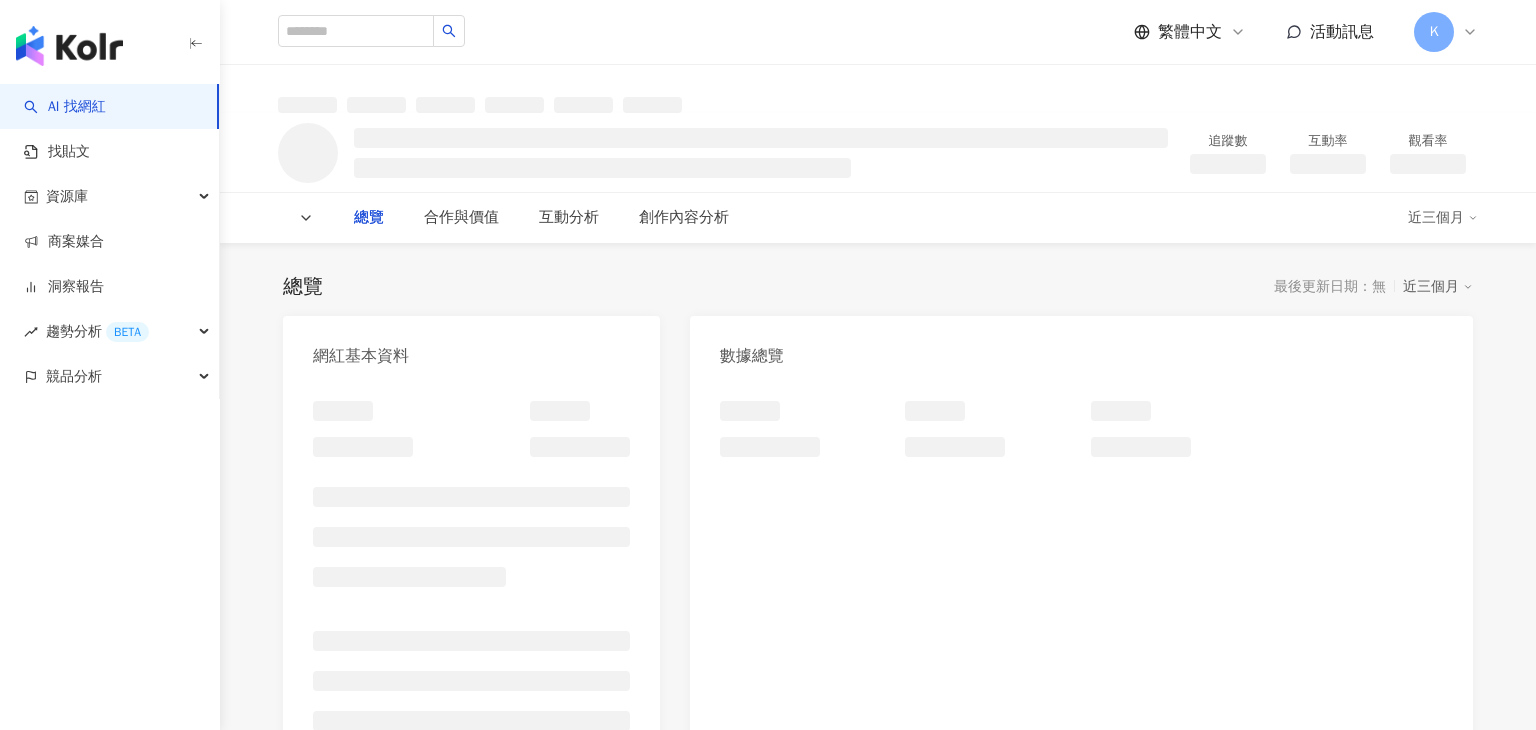 scroll, scrollTop: 0, scrollLeft: 0, axis: both 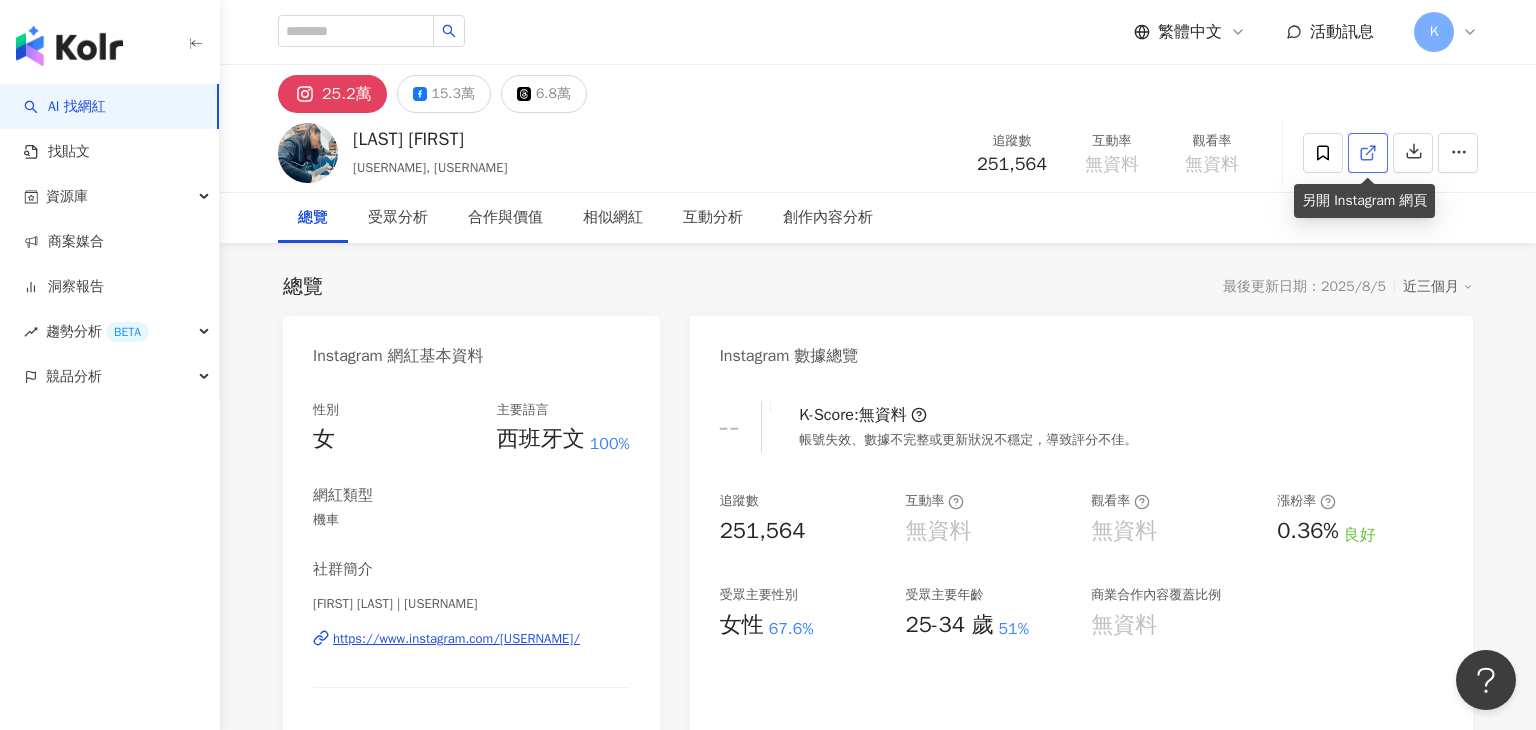click 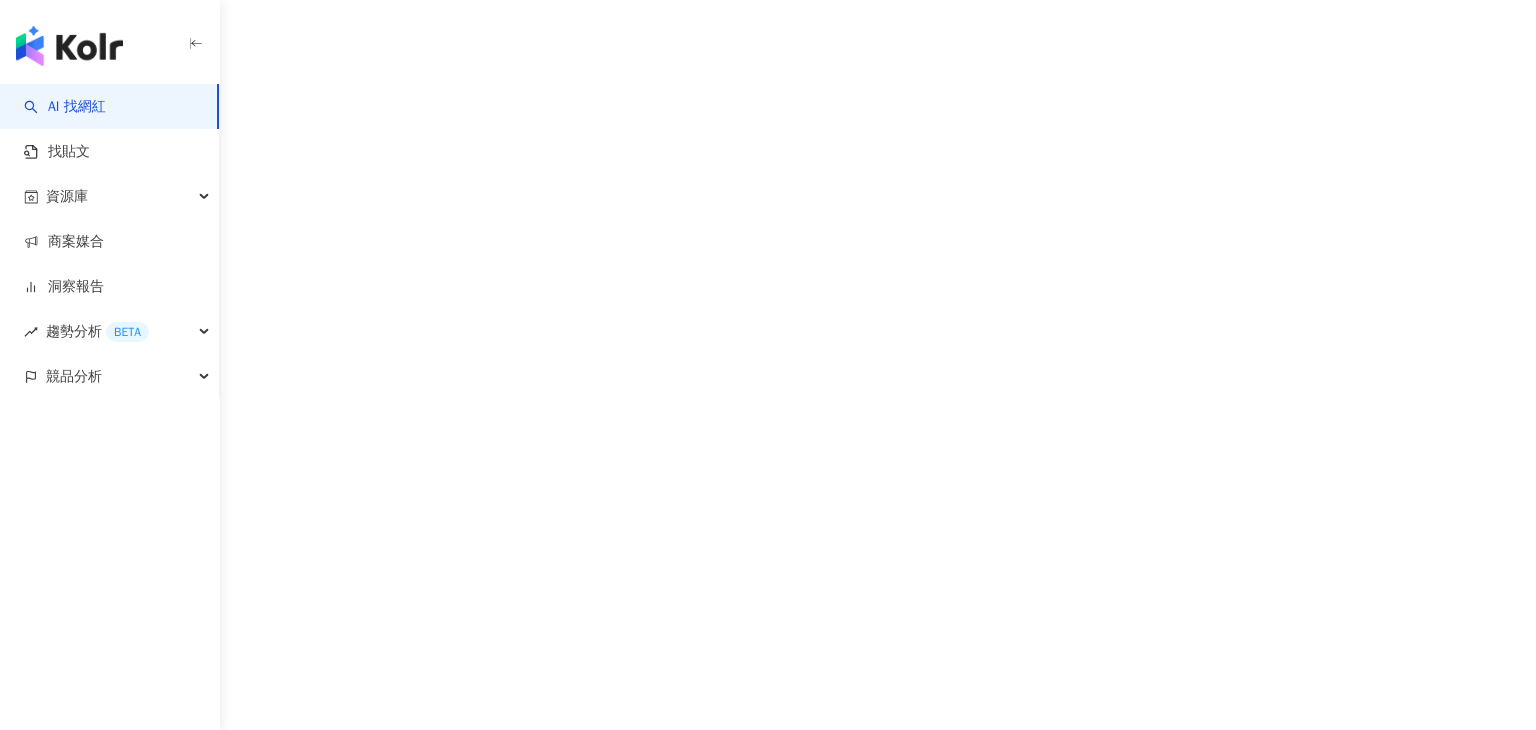 scroll, scrollTop: 0, scrollLeft: 0, axis: both 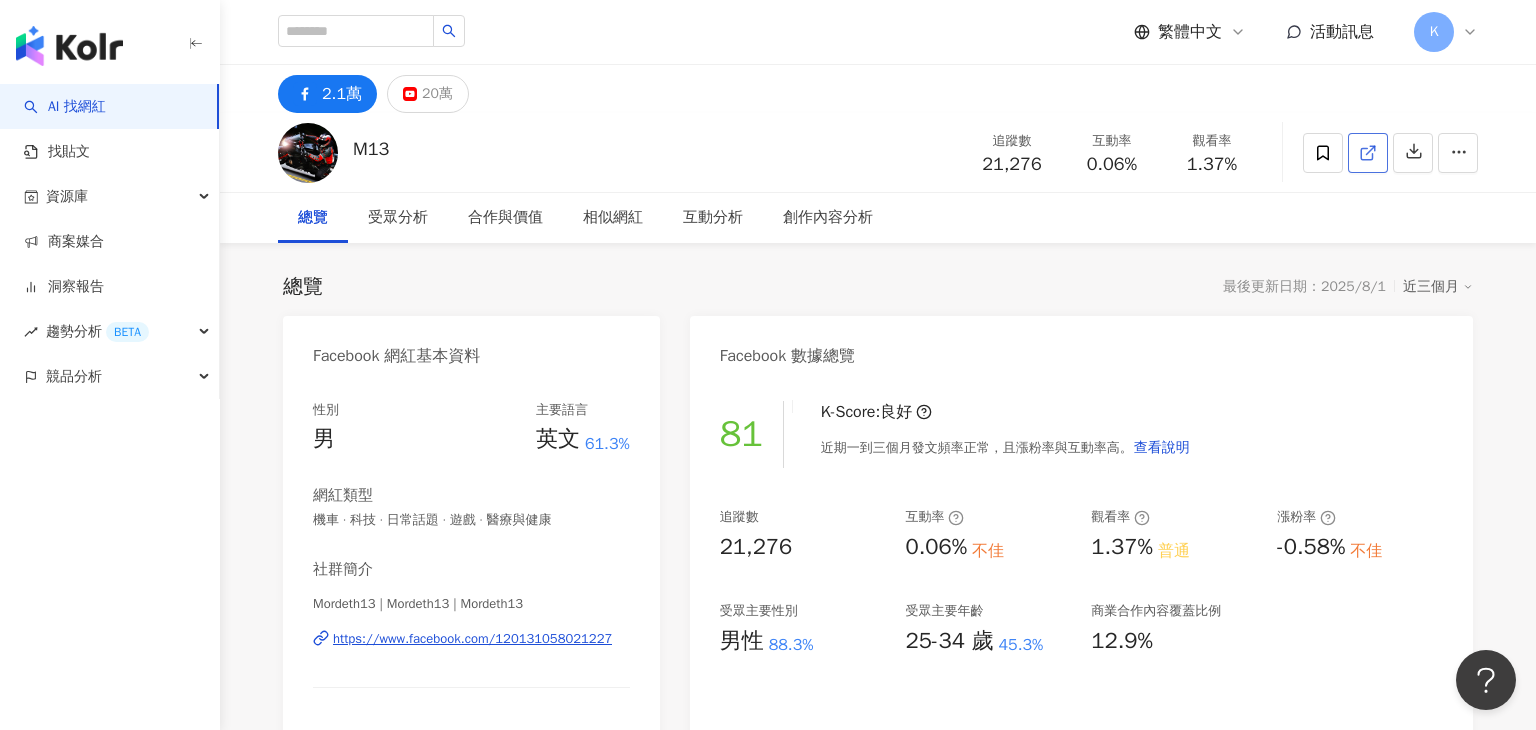 click 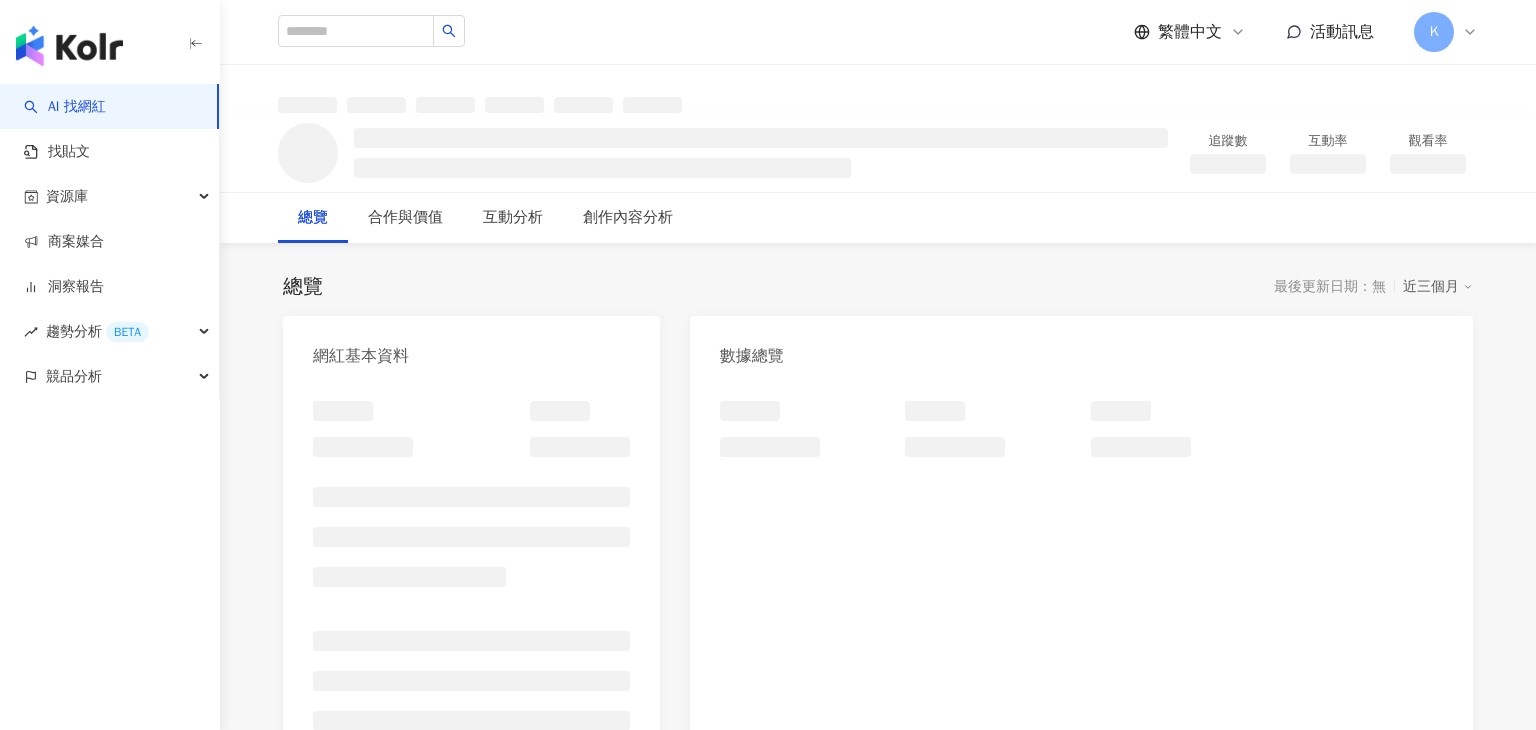 scroll, scrollTop: 0, scrollLeft: 0, axis: both 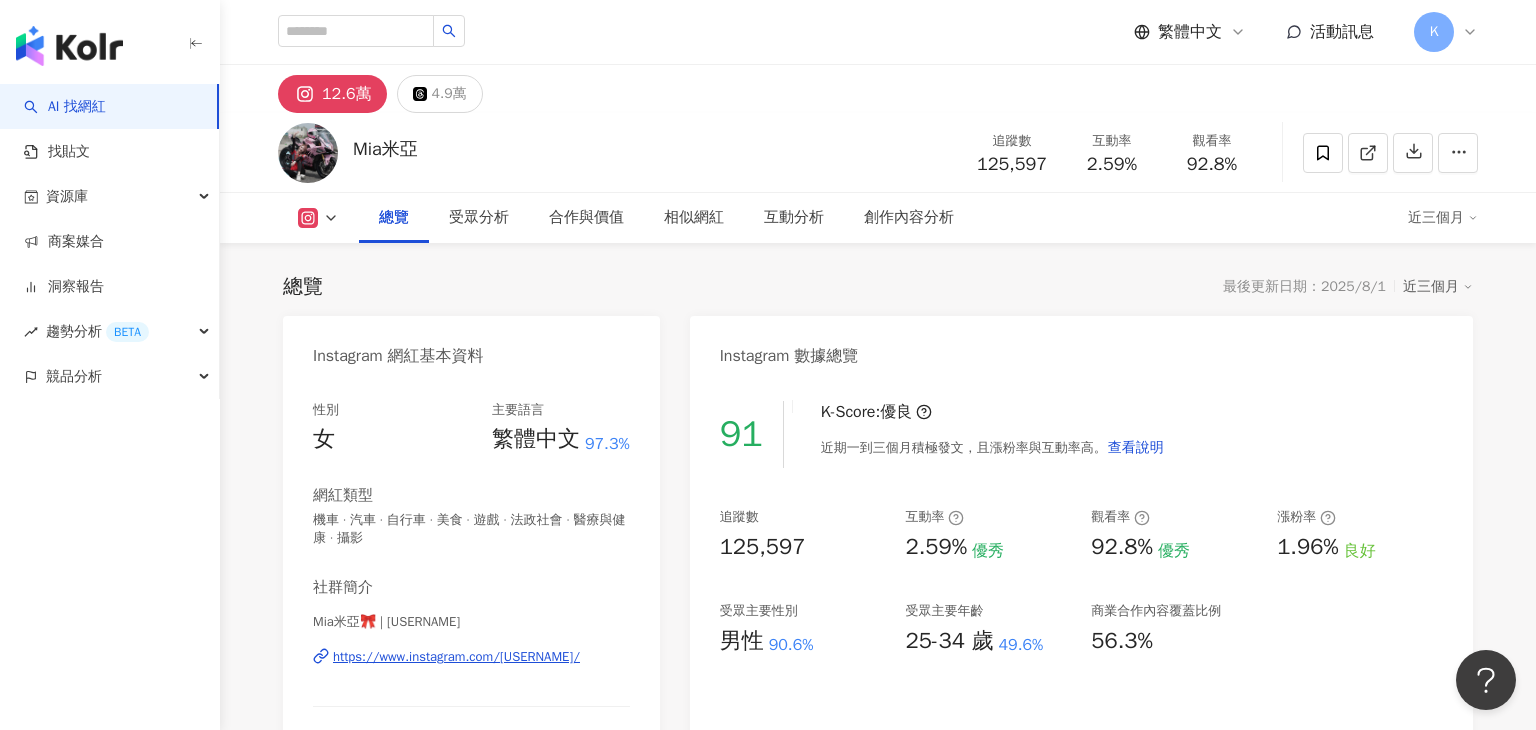 click 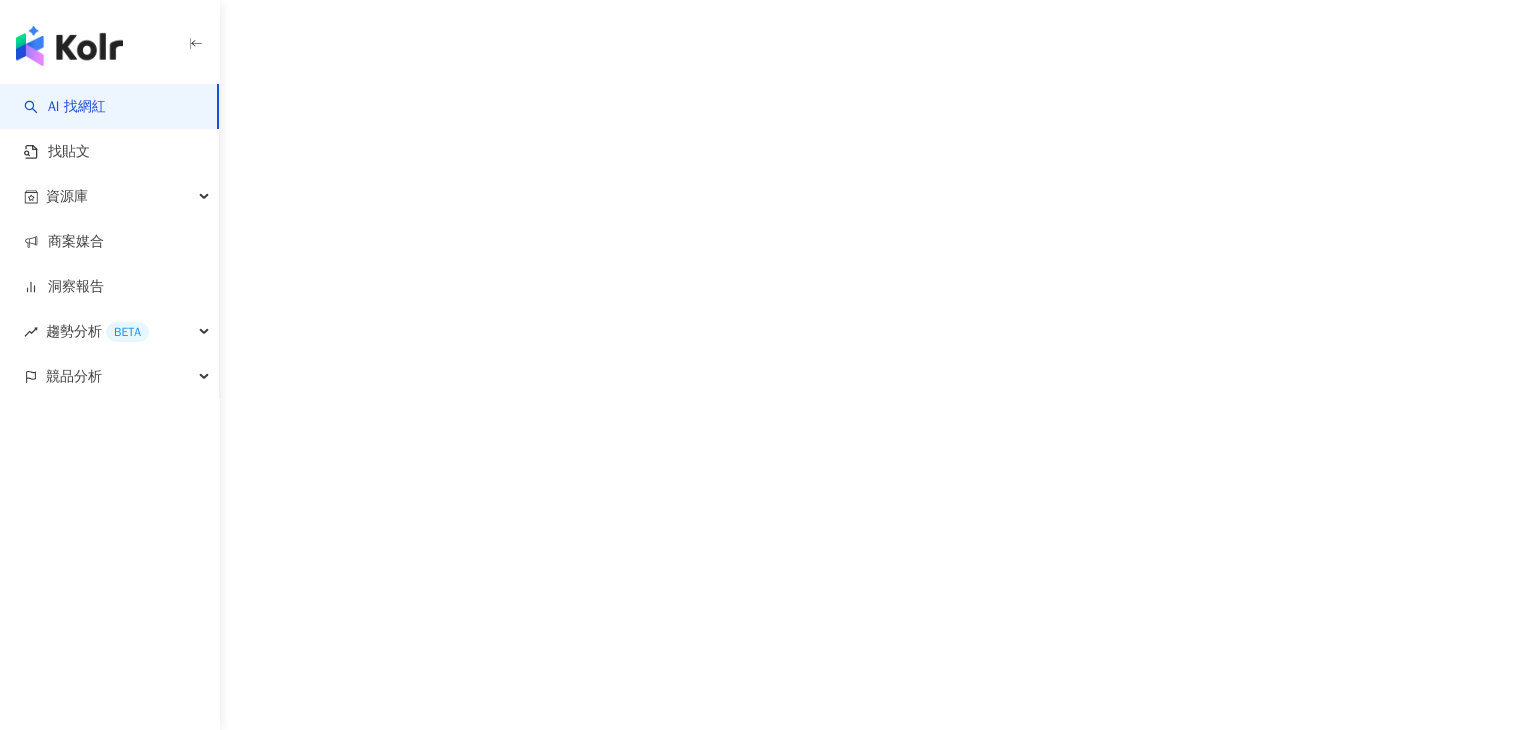 scroll, scrollTop: 0, scrollLeft: 0, axis: both 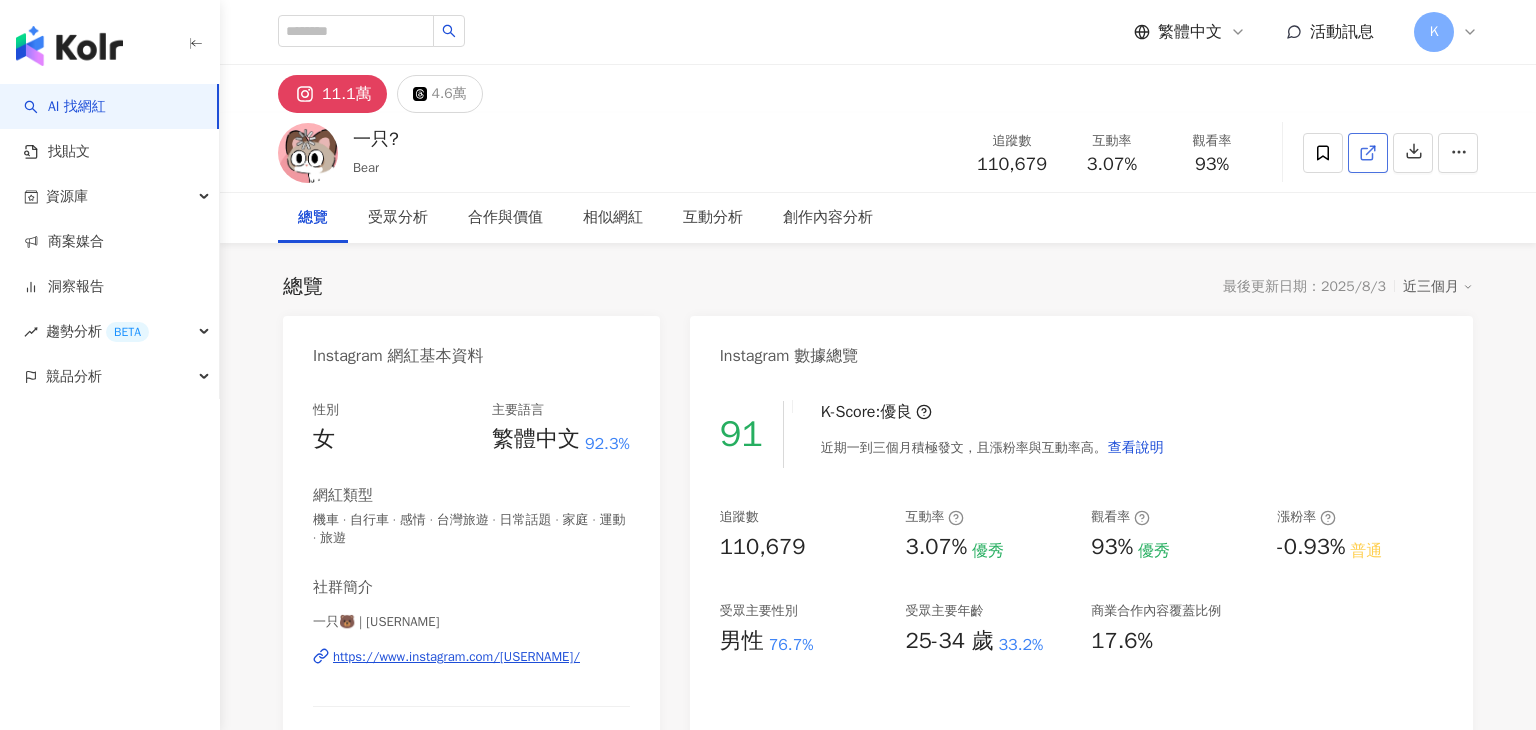 click at bounding box center (1368, 153) 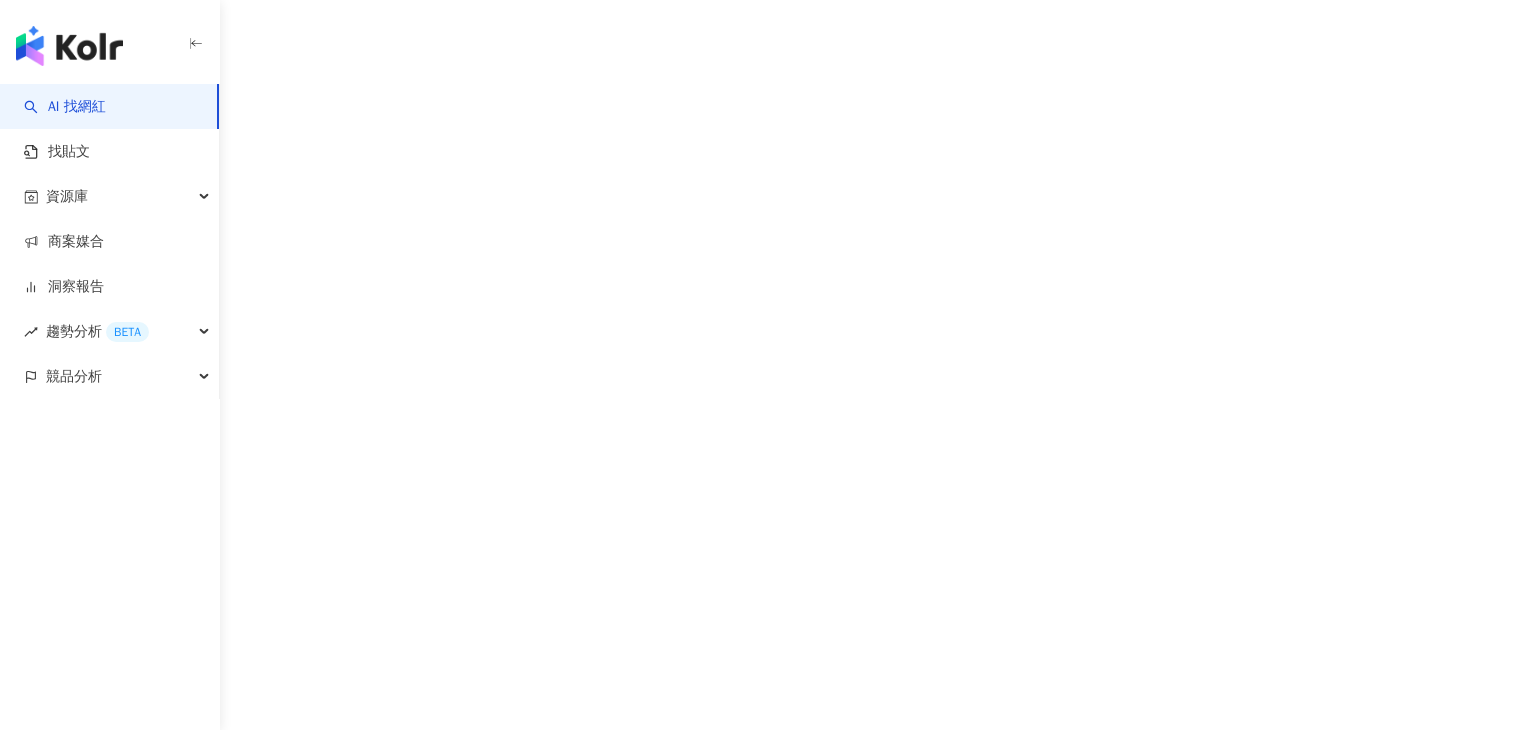scroll, scrollTop: 0, scrollLeft: 0, axis: both 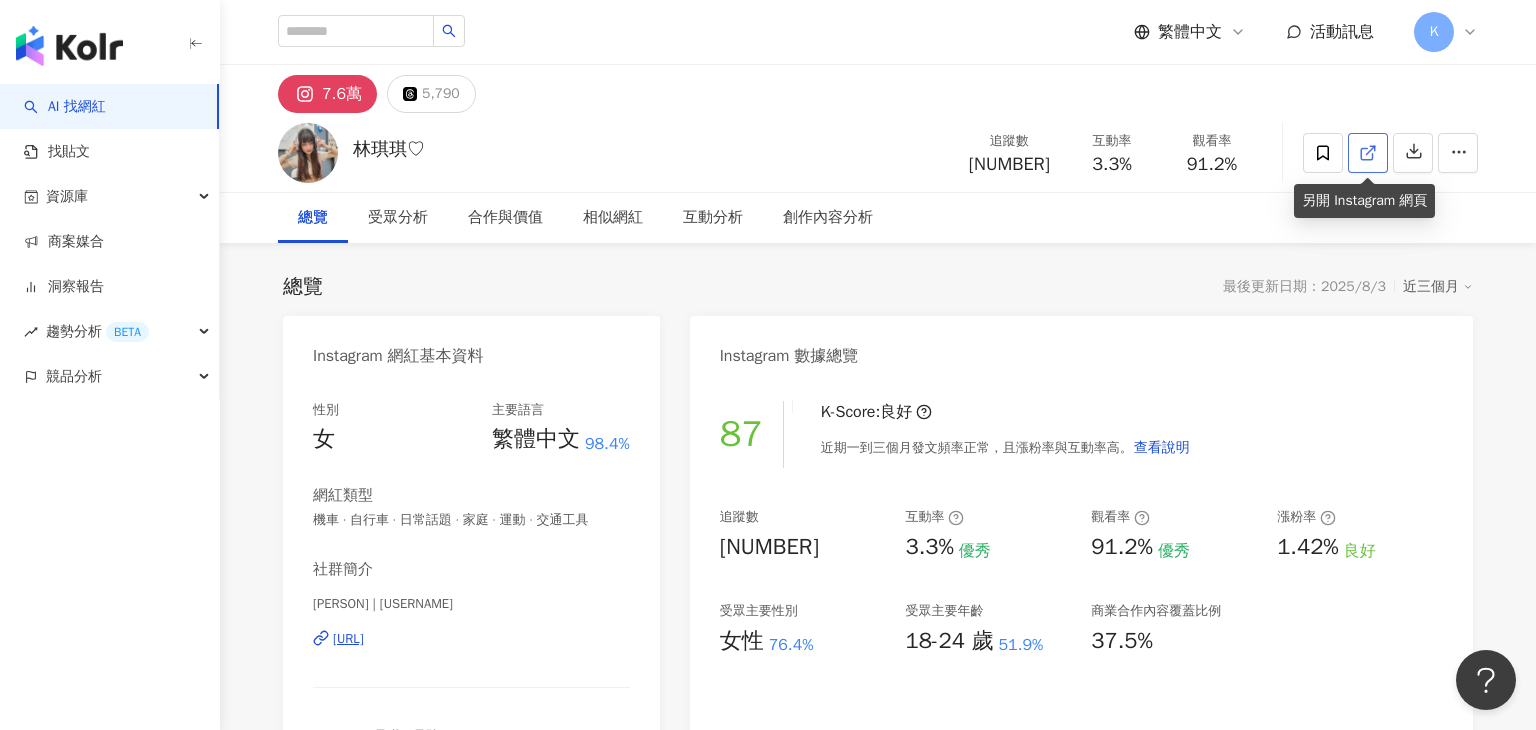 click 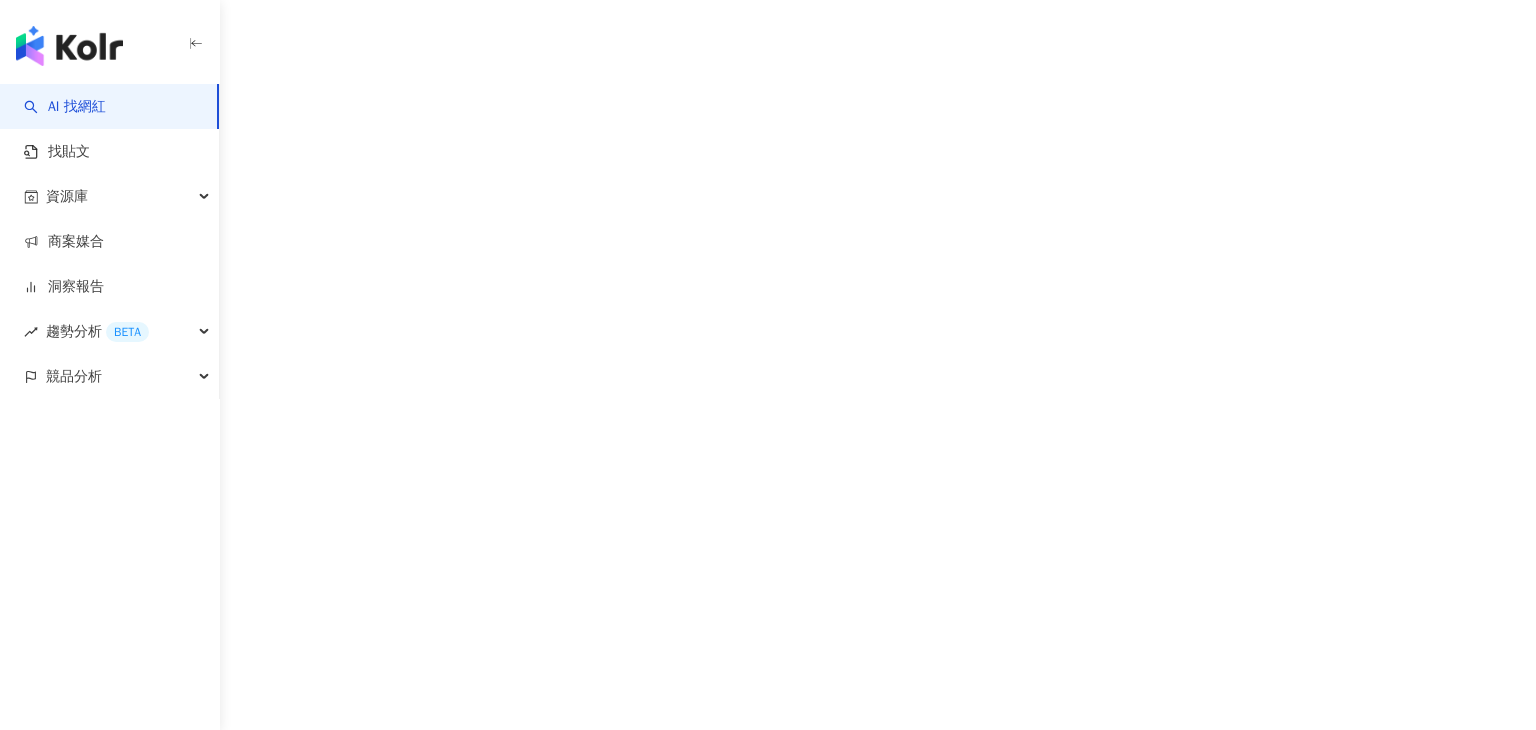 scroll, scrollTop: 0, scrollLeft: 0, axis: both 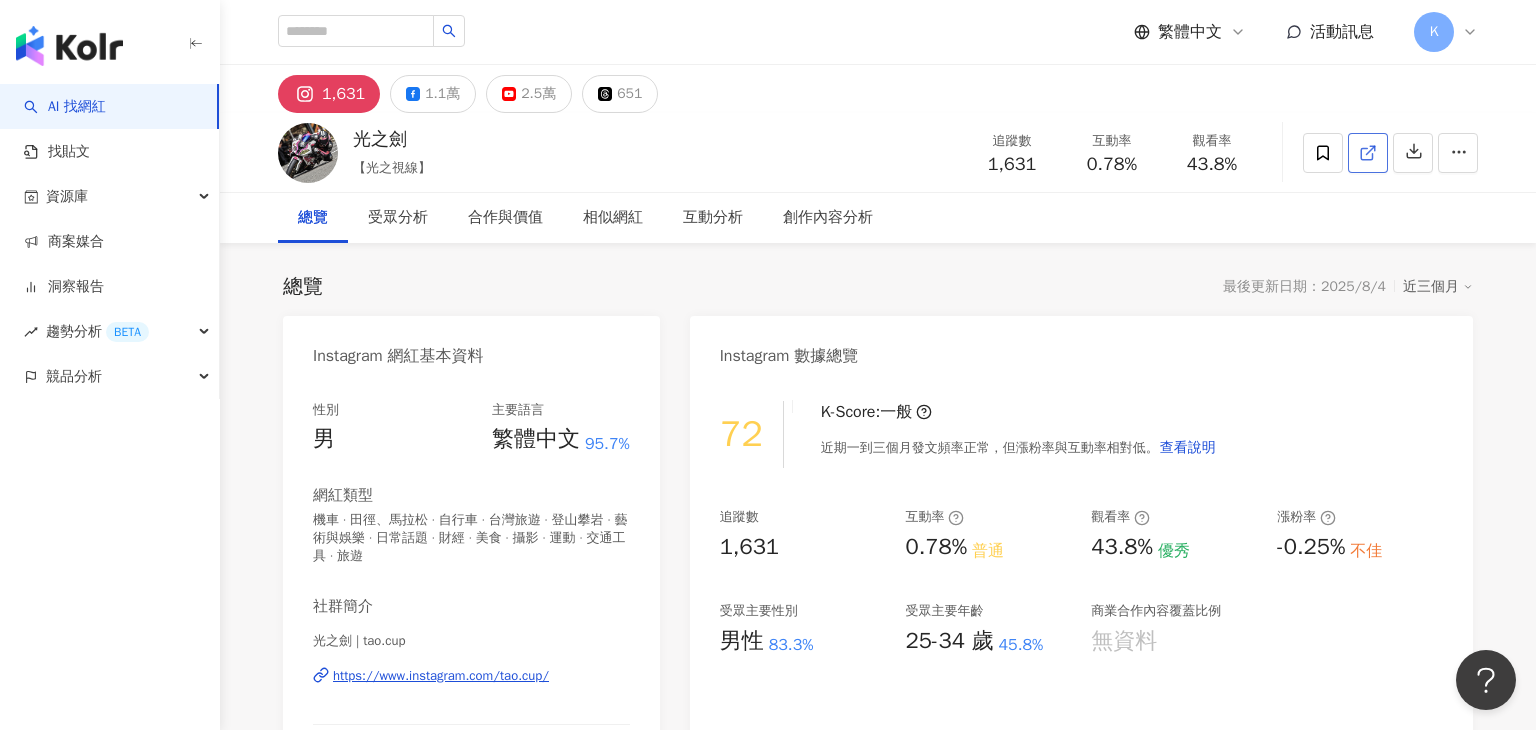 click 